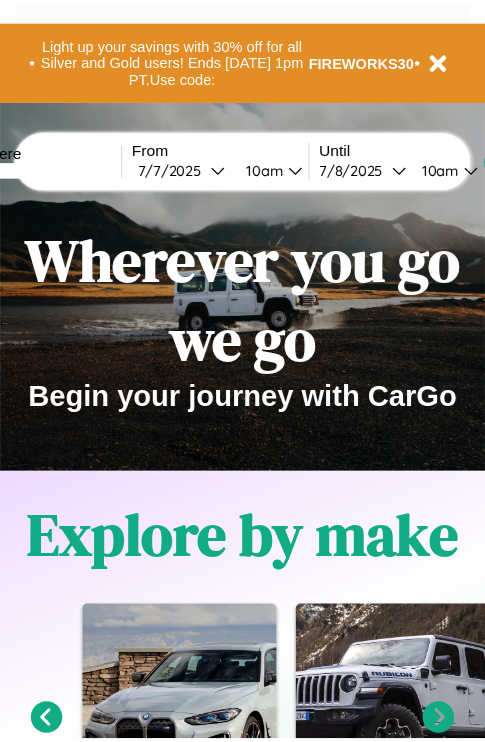 scroll, scrollTop: 0, scrollLeft: 0, axis: both 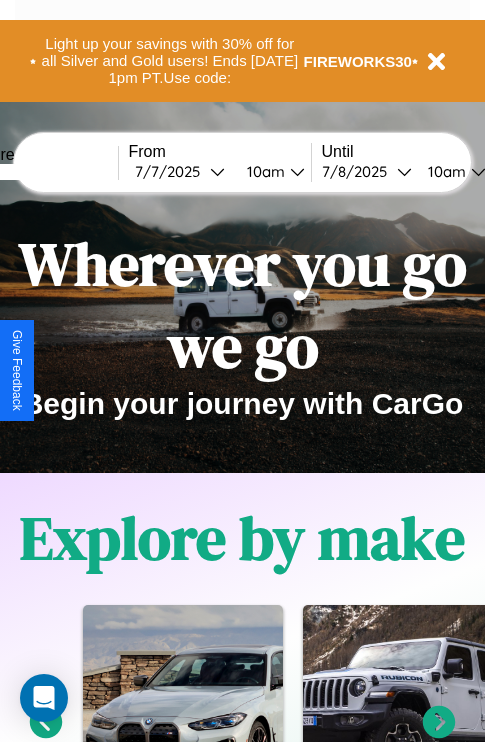 click at bounding box center [43, 172] 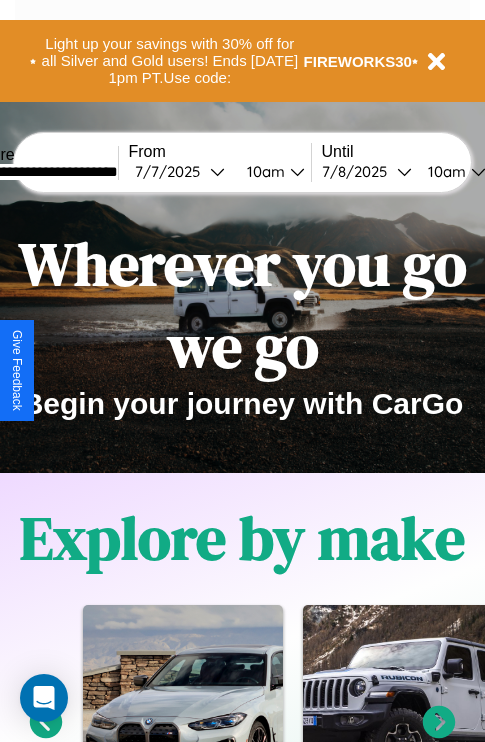 type on "**********" 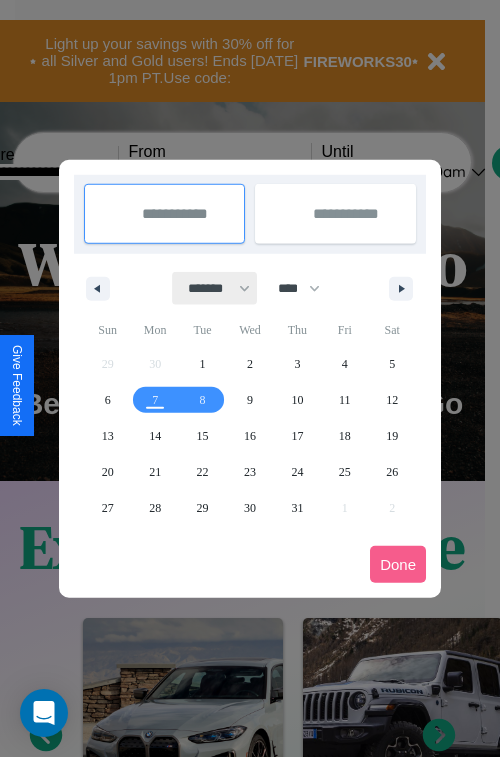 click on "******* ******** ***** ***** *** **** **** ****** ********* ******* ******** ********" at bounding box center (215, 288) 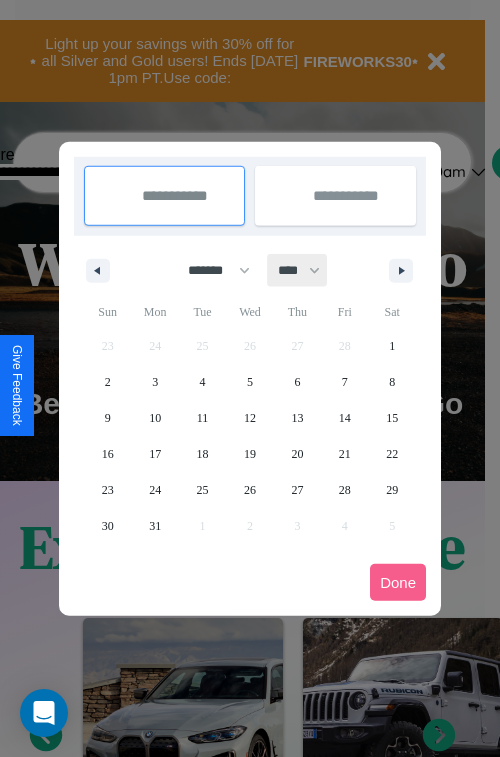 click on "**** **** **** **** **** **** **** **** **** **** **** **** **** **** **** **** **** **** **** **** **** **** **** **** **** **** **** **** **** **** **** **** **** **** **** **** **** **** **** **** **** **** **** **** **** **** **** **** **** **** **** **** **** **** **** **** **** **** **** **** **** **** **** **** **** **** **** **** **** **** **** **** **** **** **** **** **** **** **** **** **** **** **** **** **** **** **** **** **** **** **** **** **** **** **** **** **** **** **** **** **** **** **** **** **** **** **** **** **** **** **** **** **** **** **** **** **** **** **** **** ****" at bounding box center [298, 270] 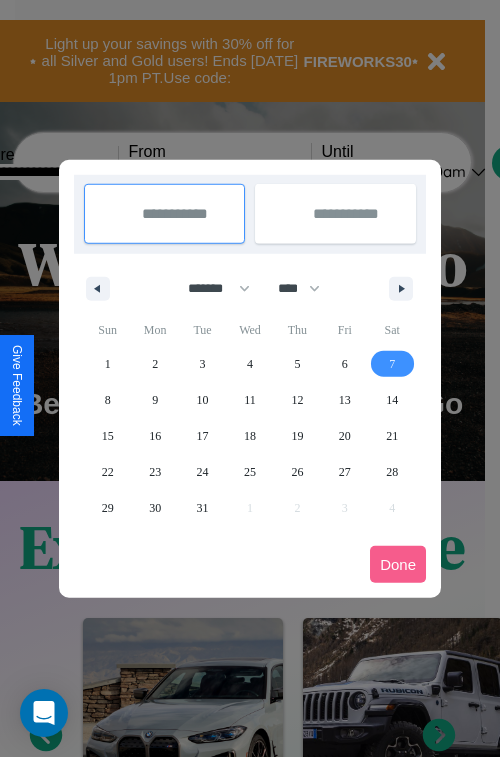 click on "7" at bounding box center (392, 364) 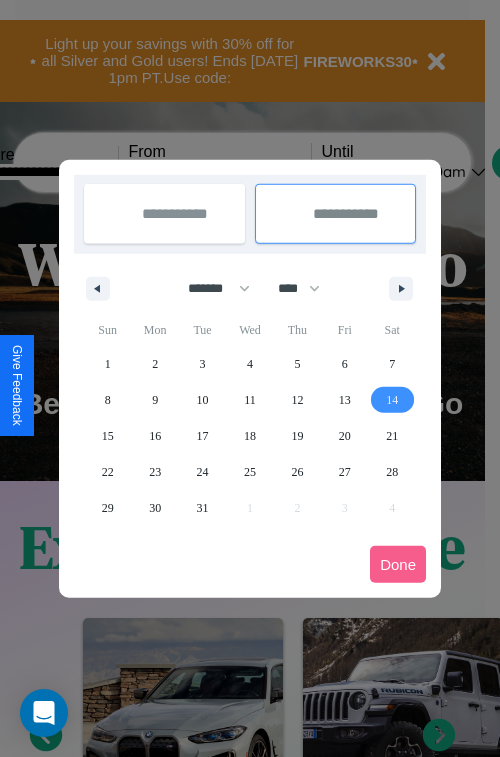click on "14" at bounding box center (392, 400) 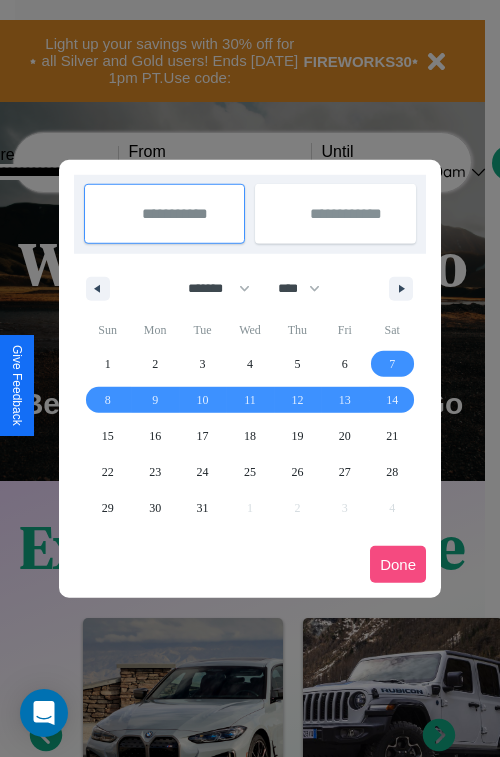 click on "Done" at bounding box center (398, 564) 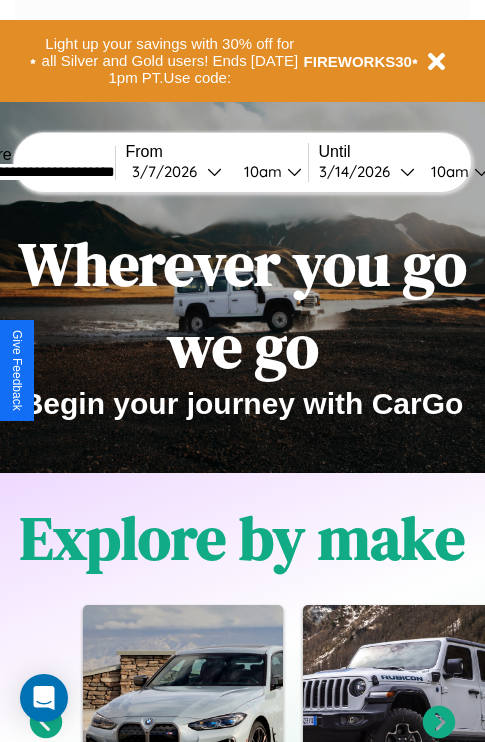 scroll, scrollTop: 0, scrollLeft: 70, axis: horizontal 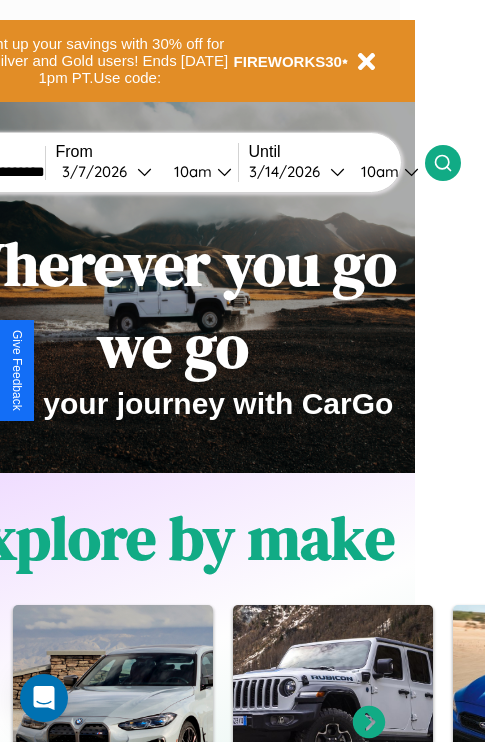 click 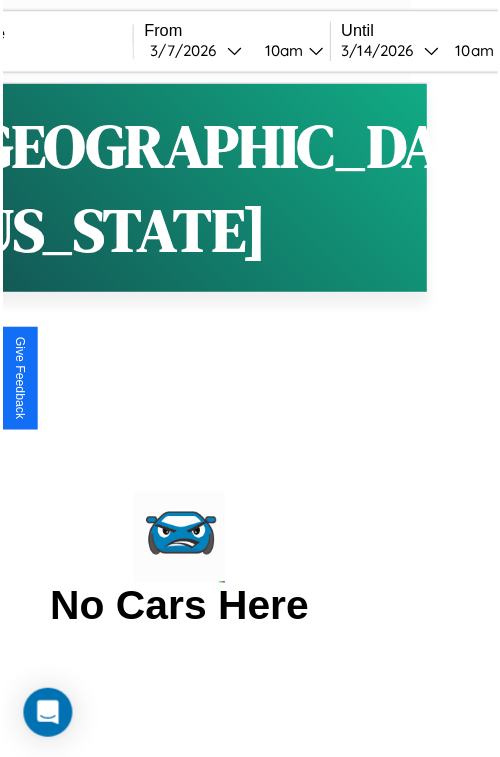 scroll, scrollTop: 0, scrollLeft: 0, axis: both 